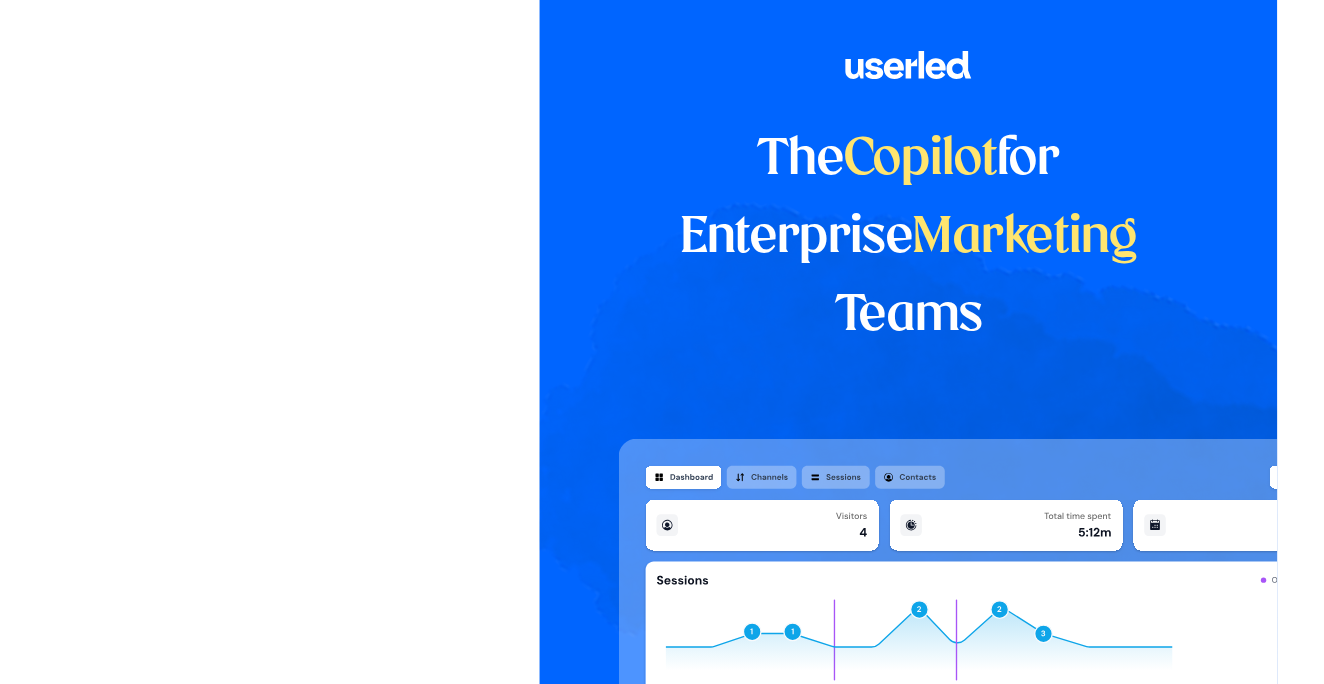 scroll, scrollTop: 0, scrollLeft: 0, axis: both 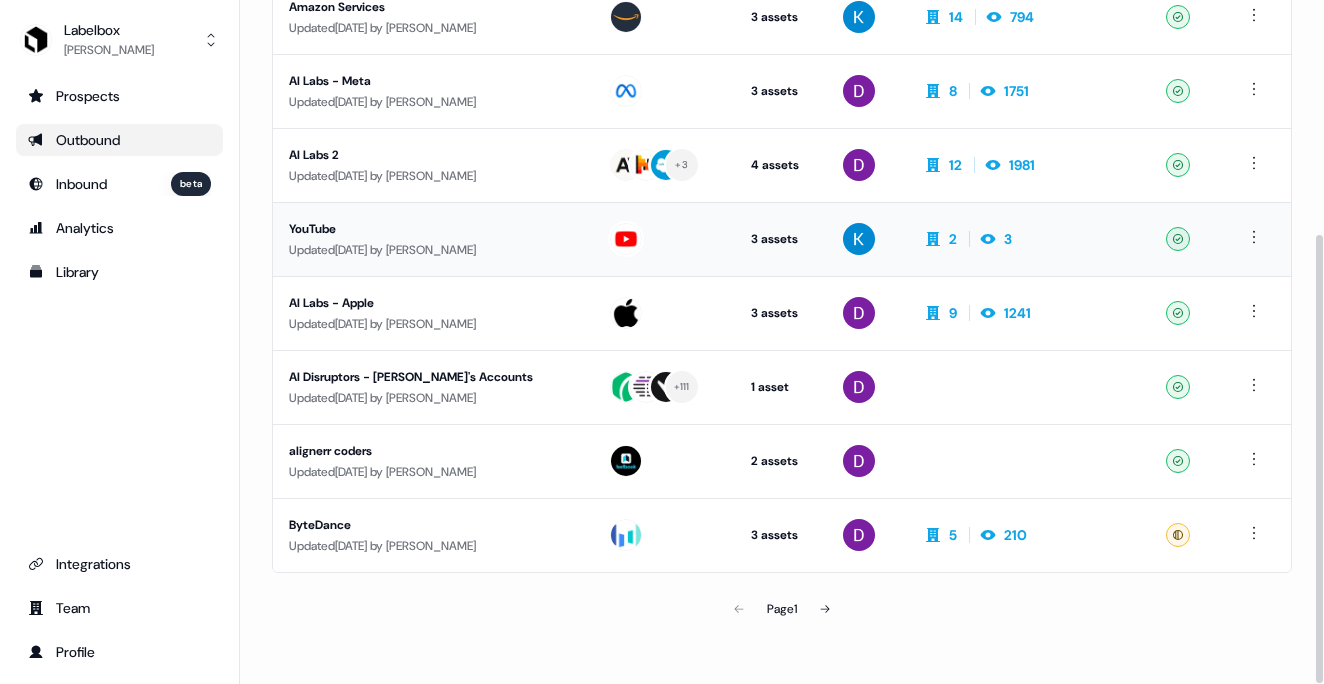 click on "YouTube Updated  5 days ago   by   David Mok" at bounding box center [432, 239] 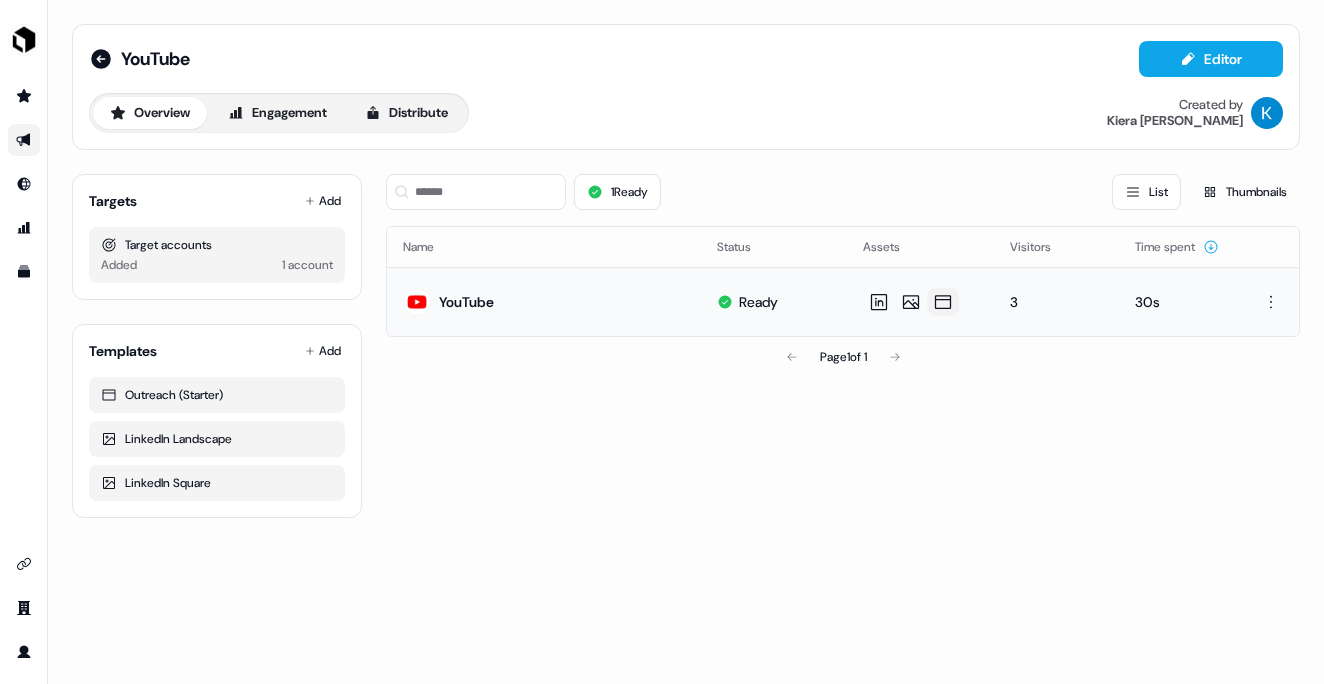 click 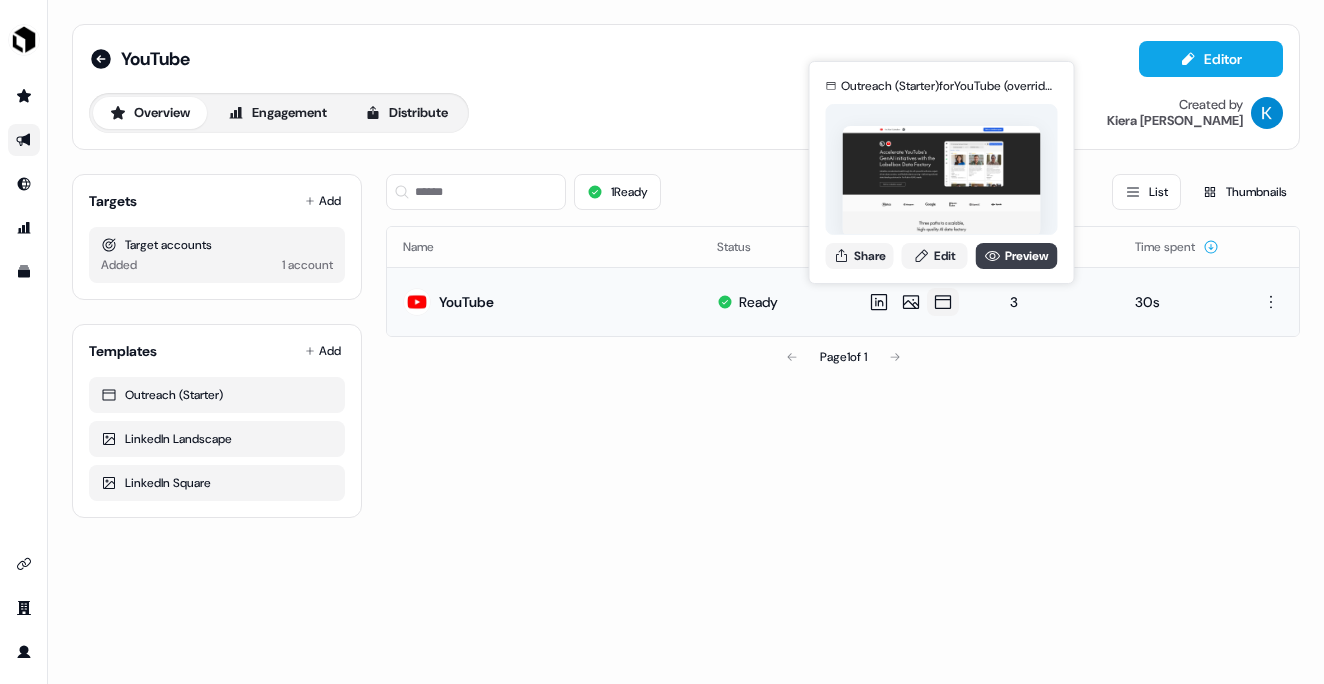 click on "Preview" at bounding box center [1017, 256] 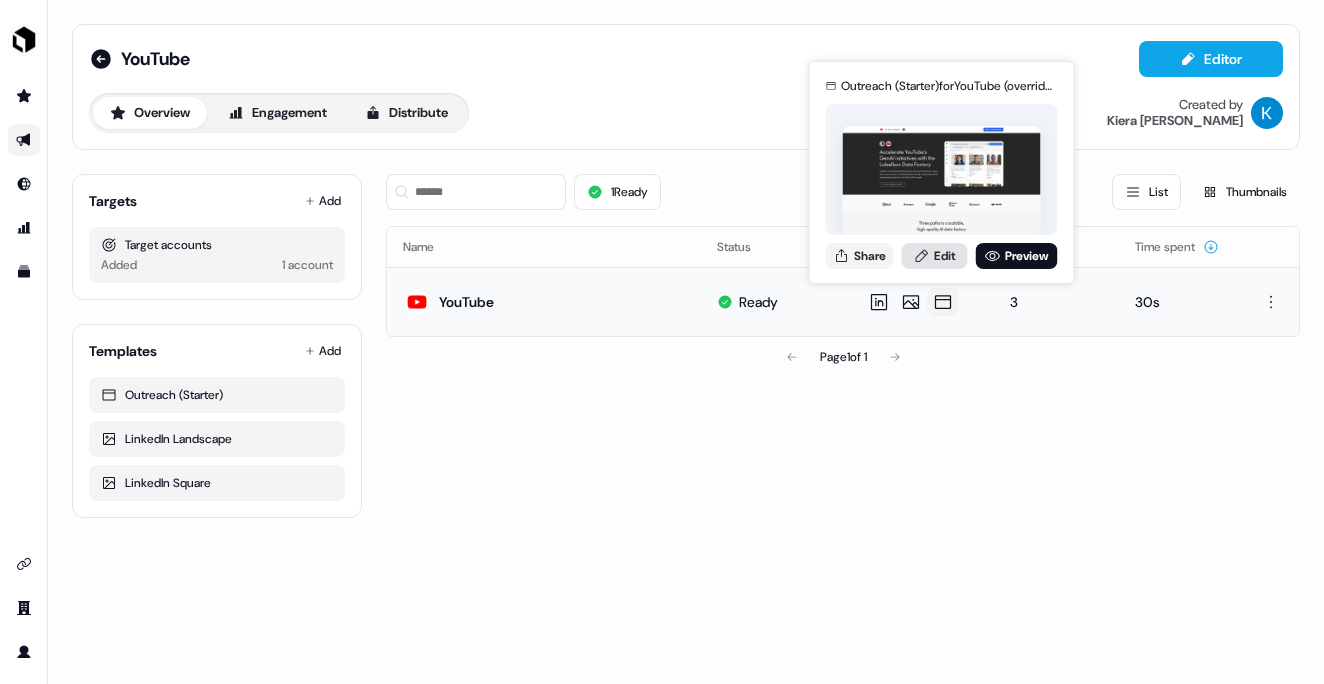 click on "Edit" at bounding box center [935, 256] 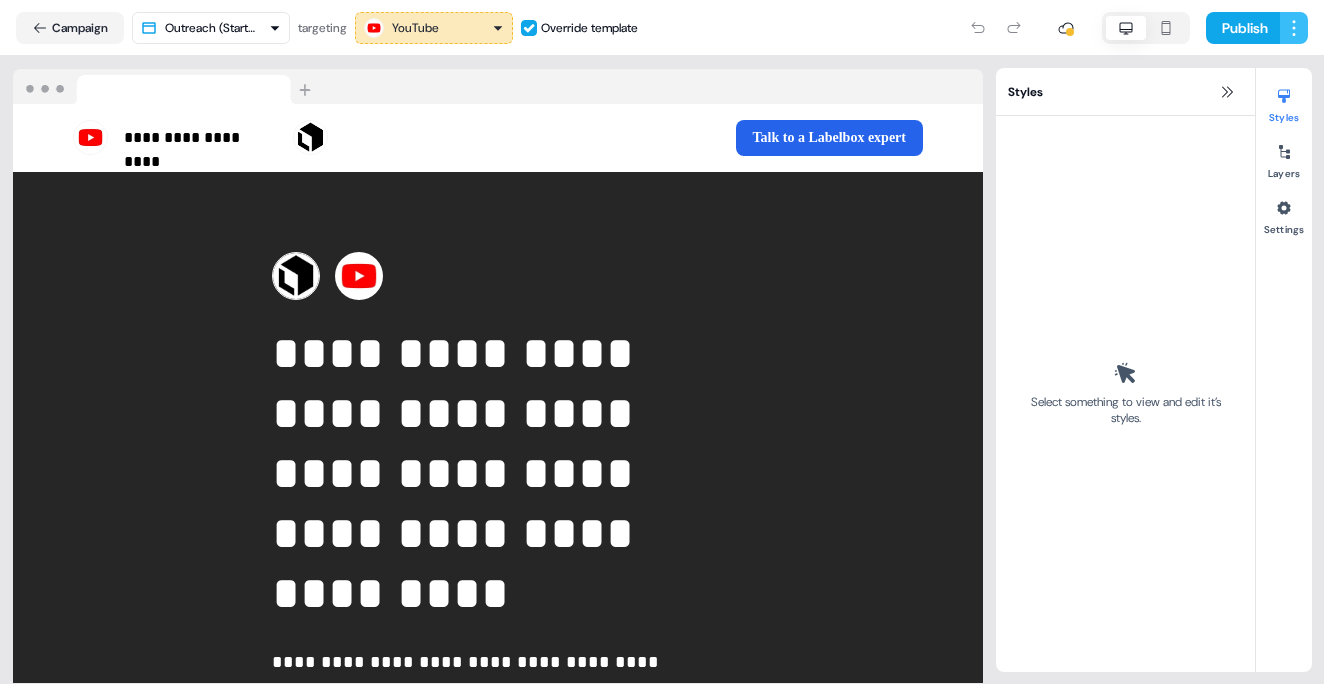 click on "**********" at bounding box center [662, 342] 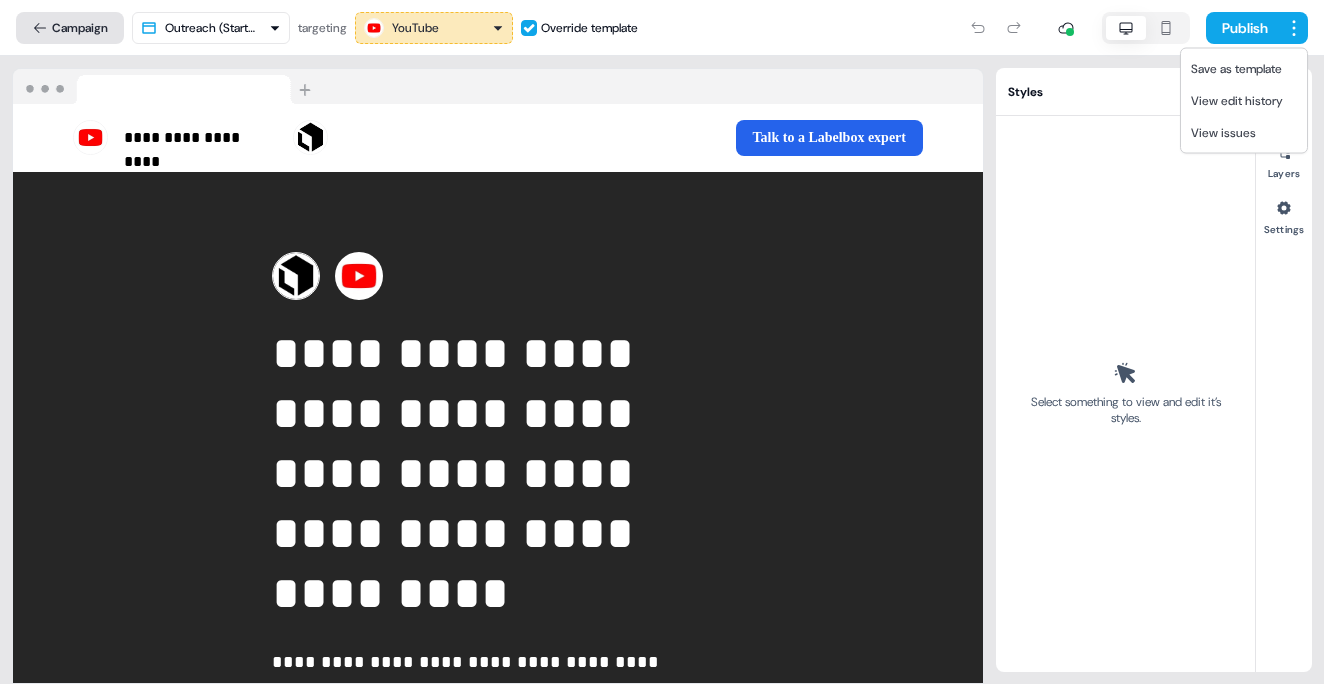 click on "**********" at bounding box center [662, 342] 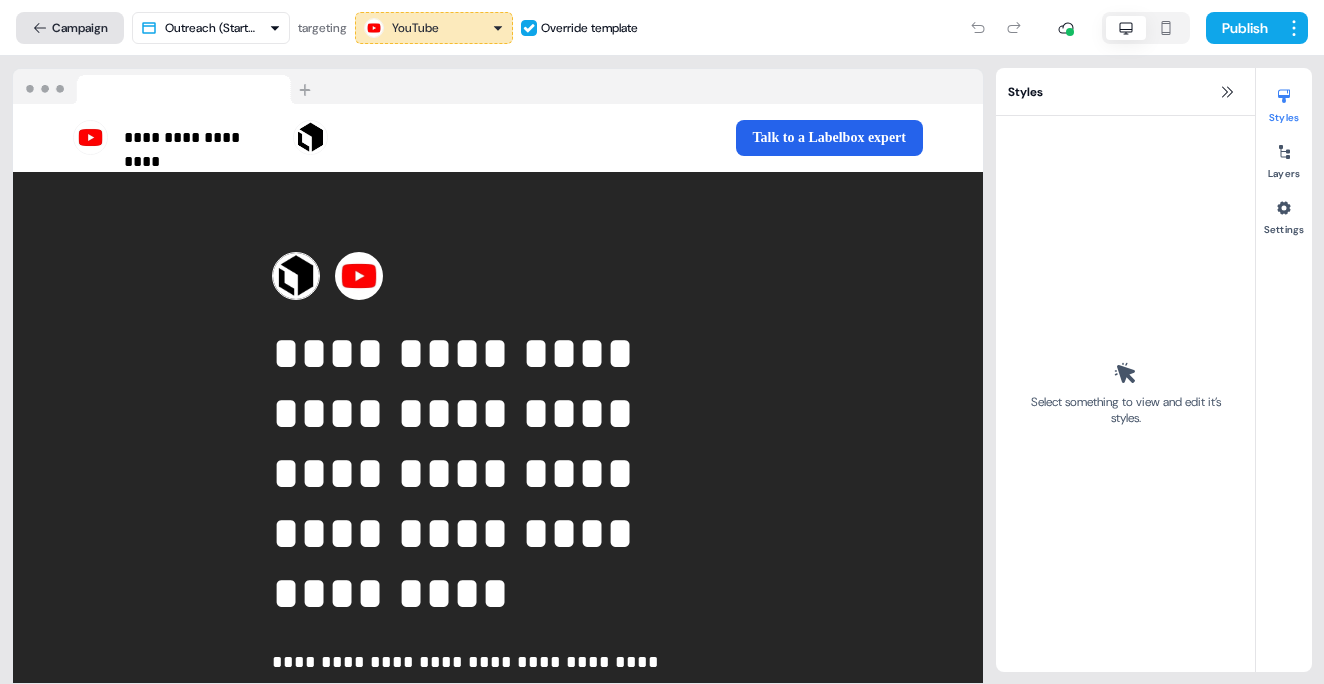 click on "Campaign" at bounding box center (70, 28) 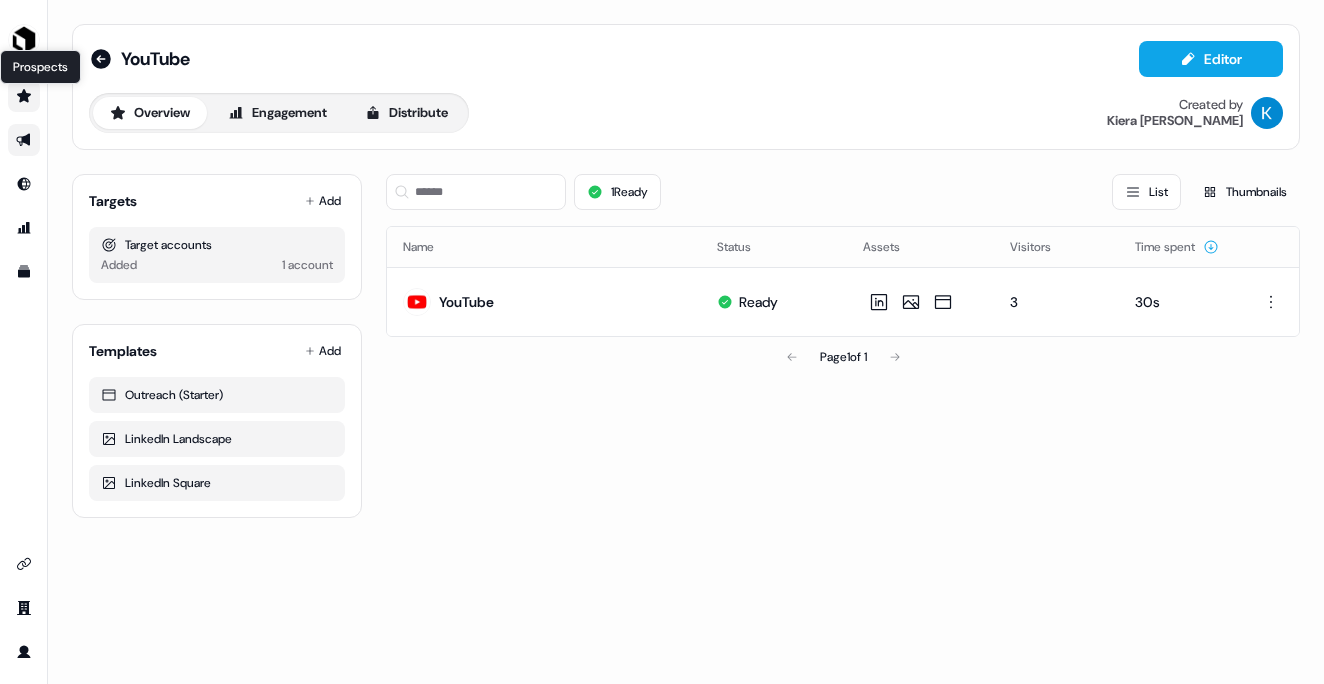 click 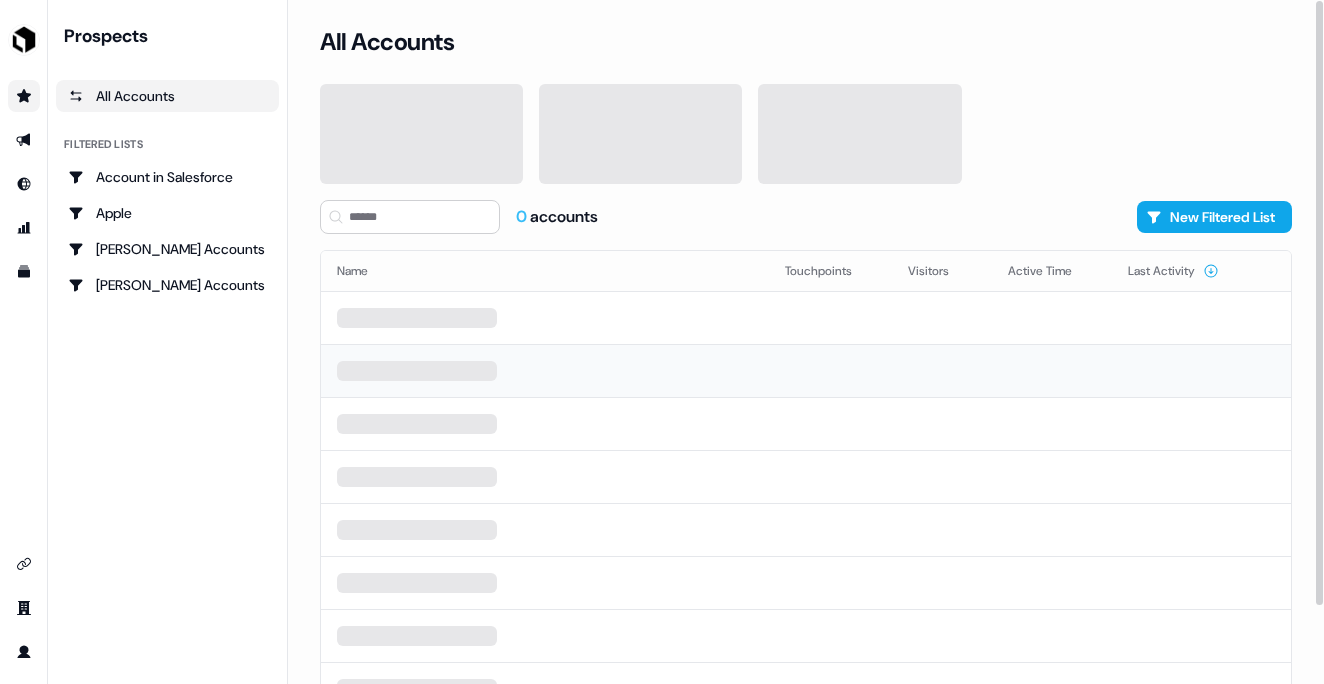 scroll, scrollTop: 87, scrollLeft: 0, axis: vertical 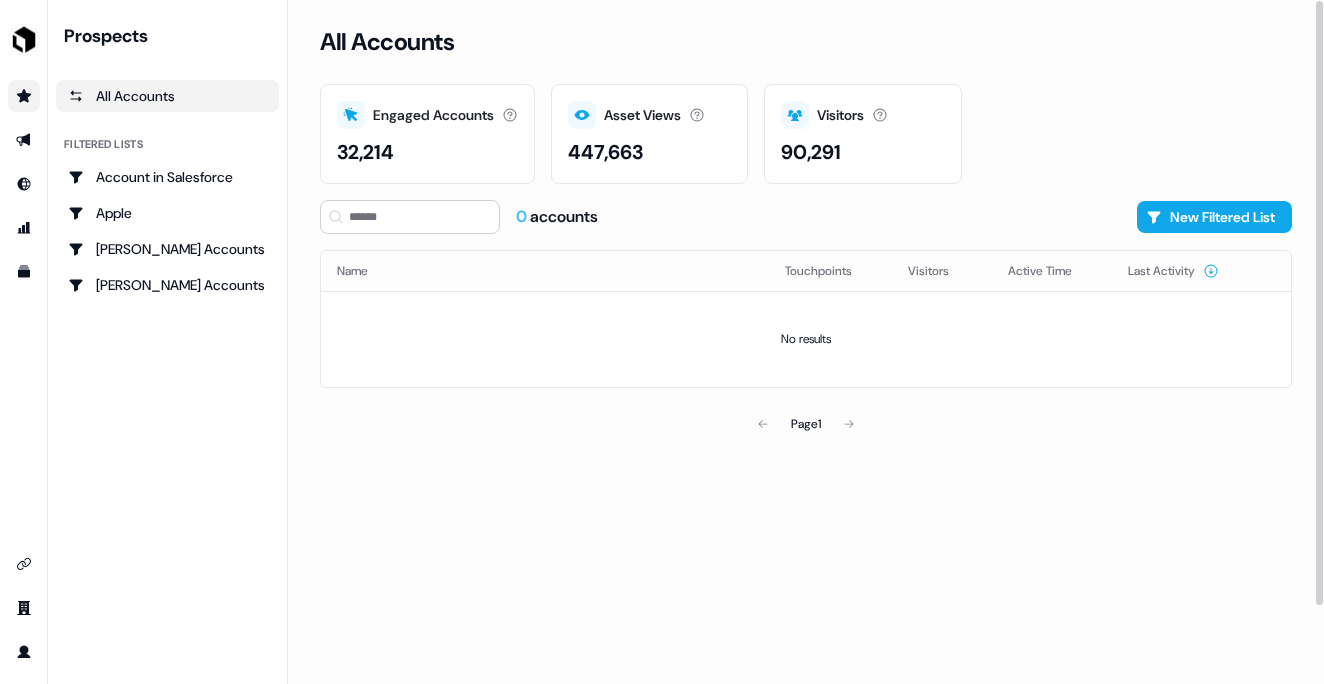click on "All Accounts Engaged Accounts Accounts that have interacted with an asset. 32,214 Asset Views How many times your assets have been seen. 447,663 Visitors Number of unique visitors. 90,291 0   accounts New Filtered List Name Touchpoints Visitors Active Time Last Activity No results Page  1" at bounding box center (806, 342) 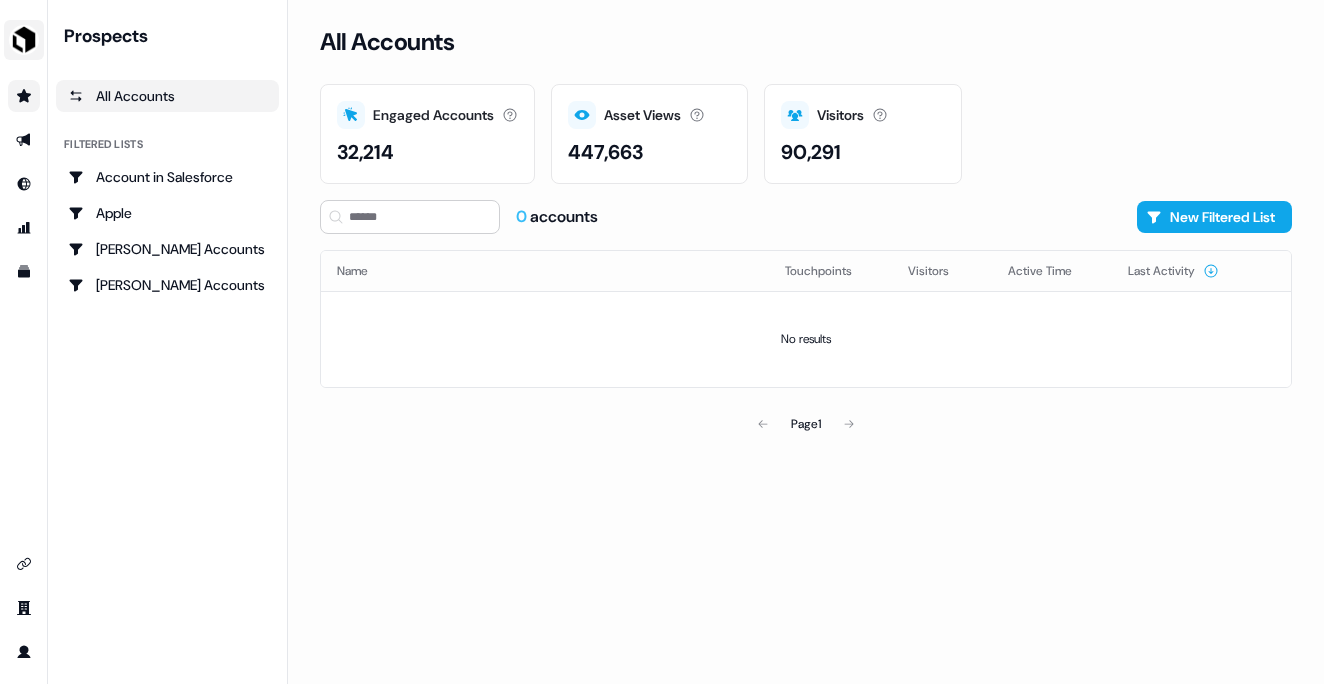 click at bounding box center (24, 40) 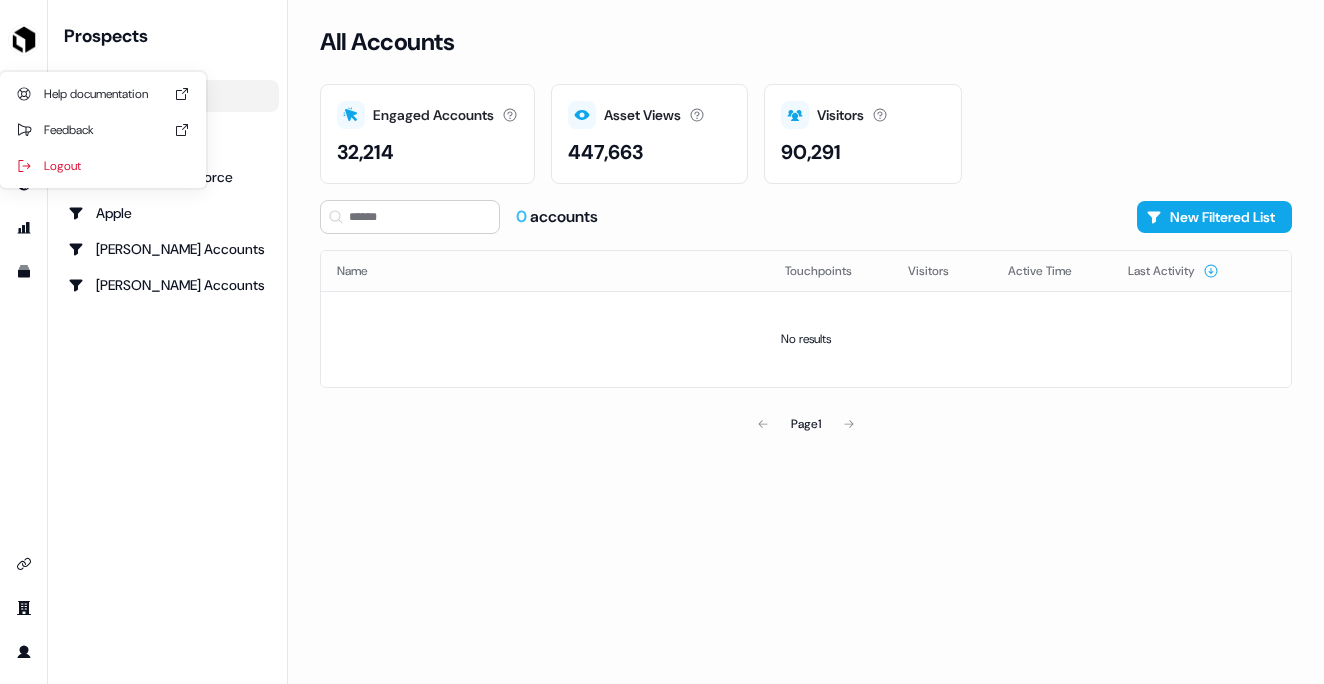 click on "All Accounts" at bounding box center (806, 54) 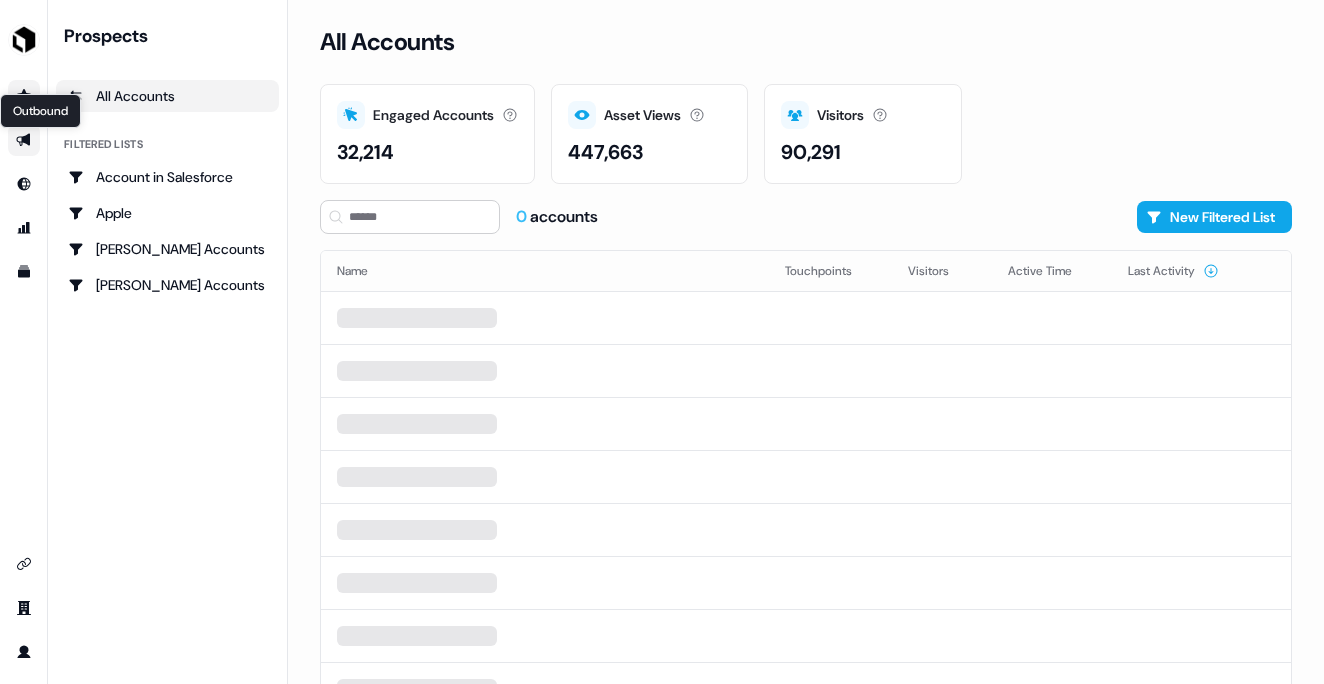 click 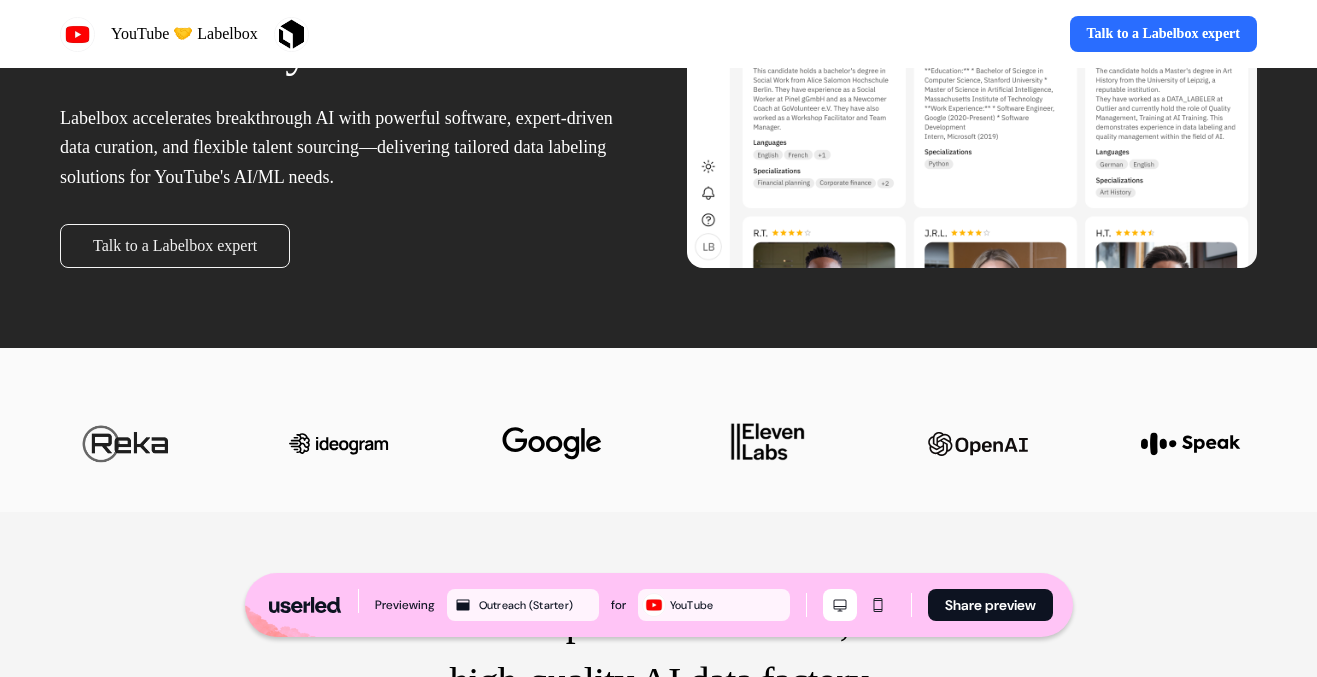 scroll, scrollTop: 0, scrollLeft: 0, axis: both 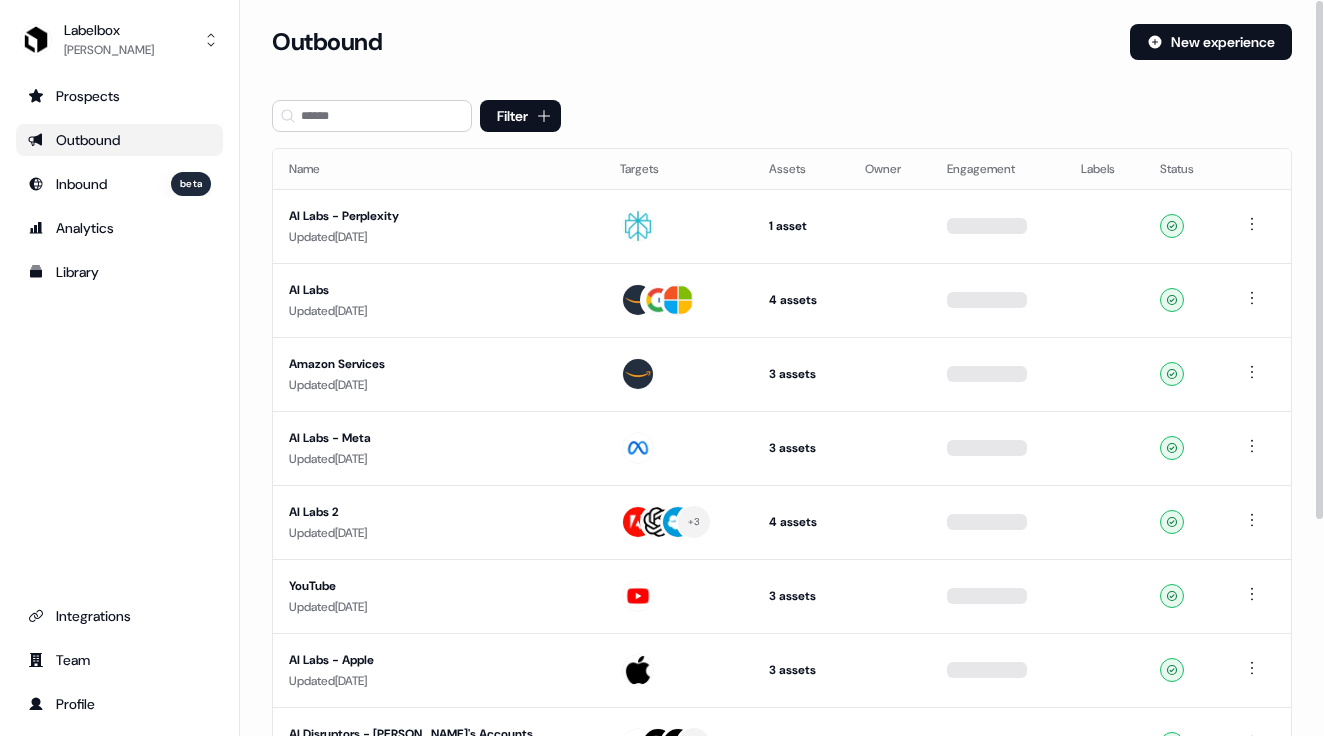 click on "Outbound" at bounding box center (119, 140) 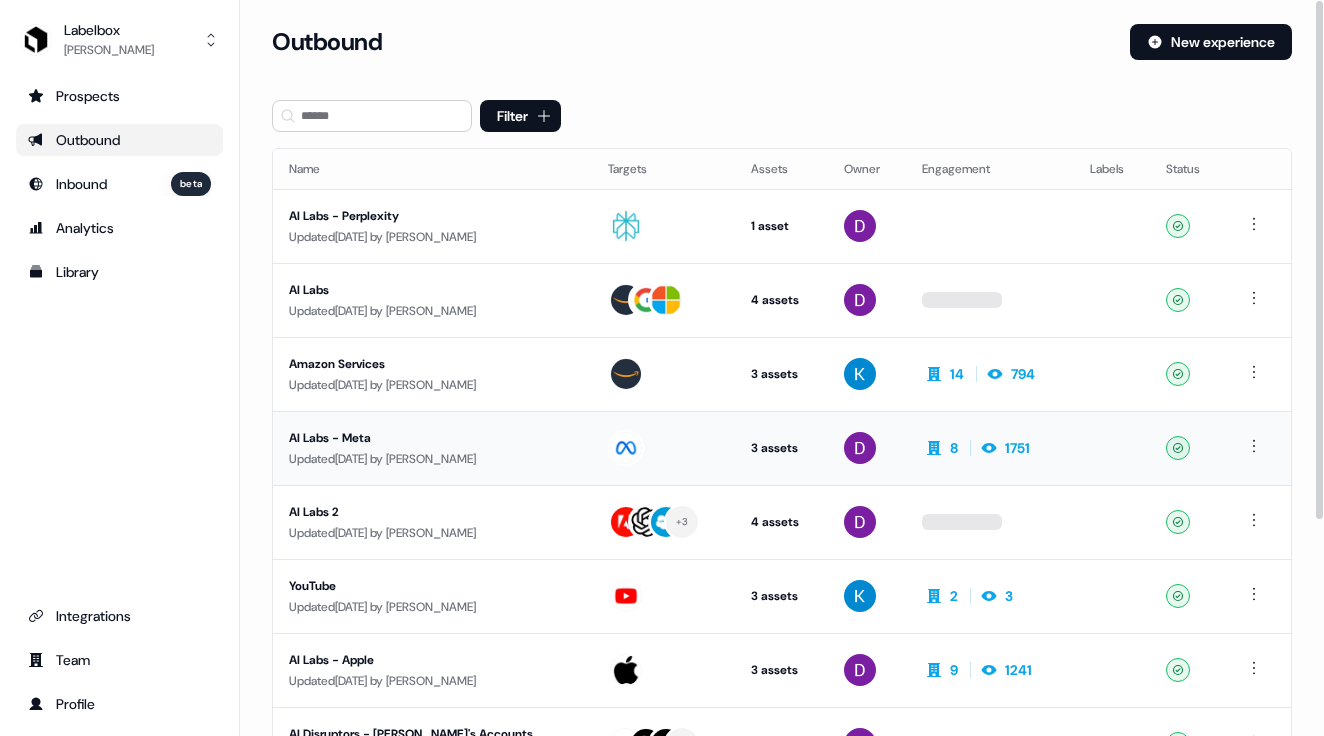 click on "AI Labs - Meta" at bounding box center [432, 438] 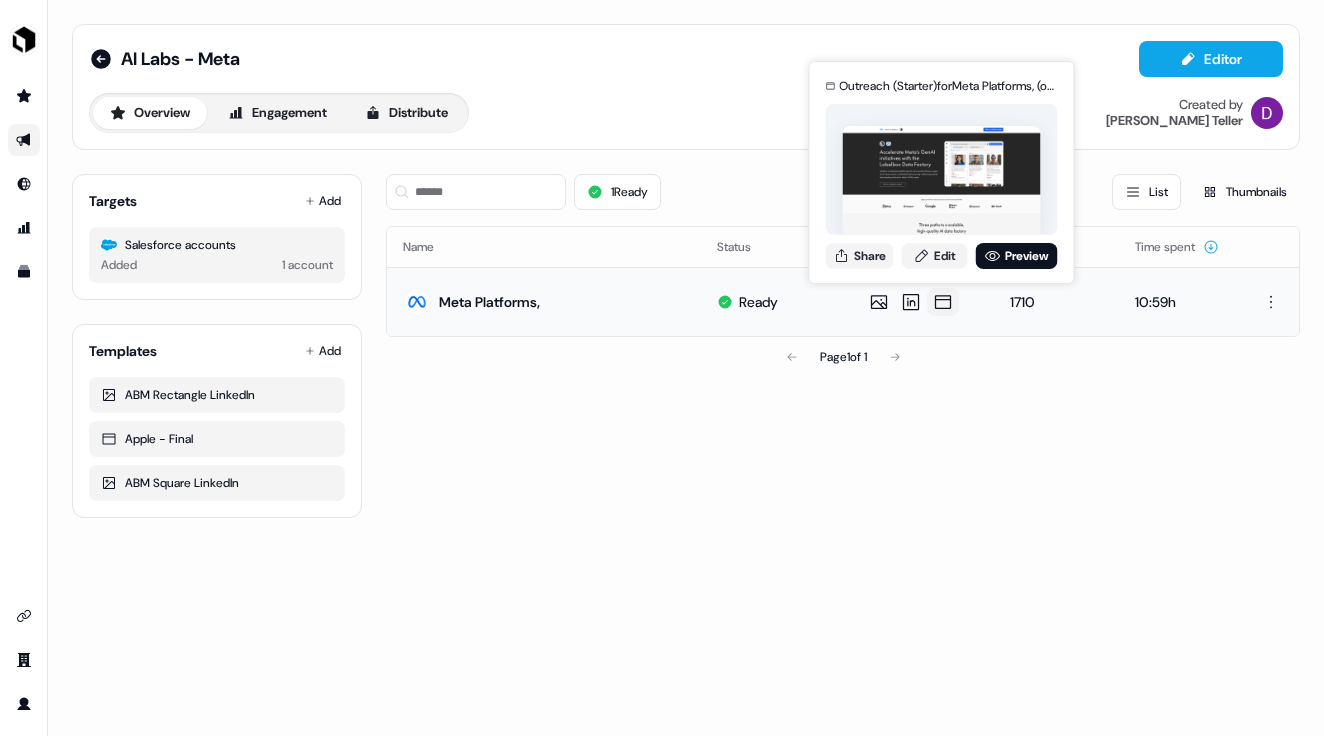 click 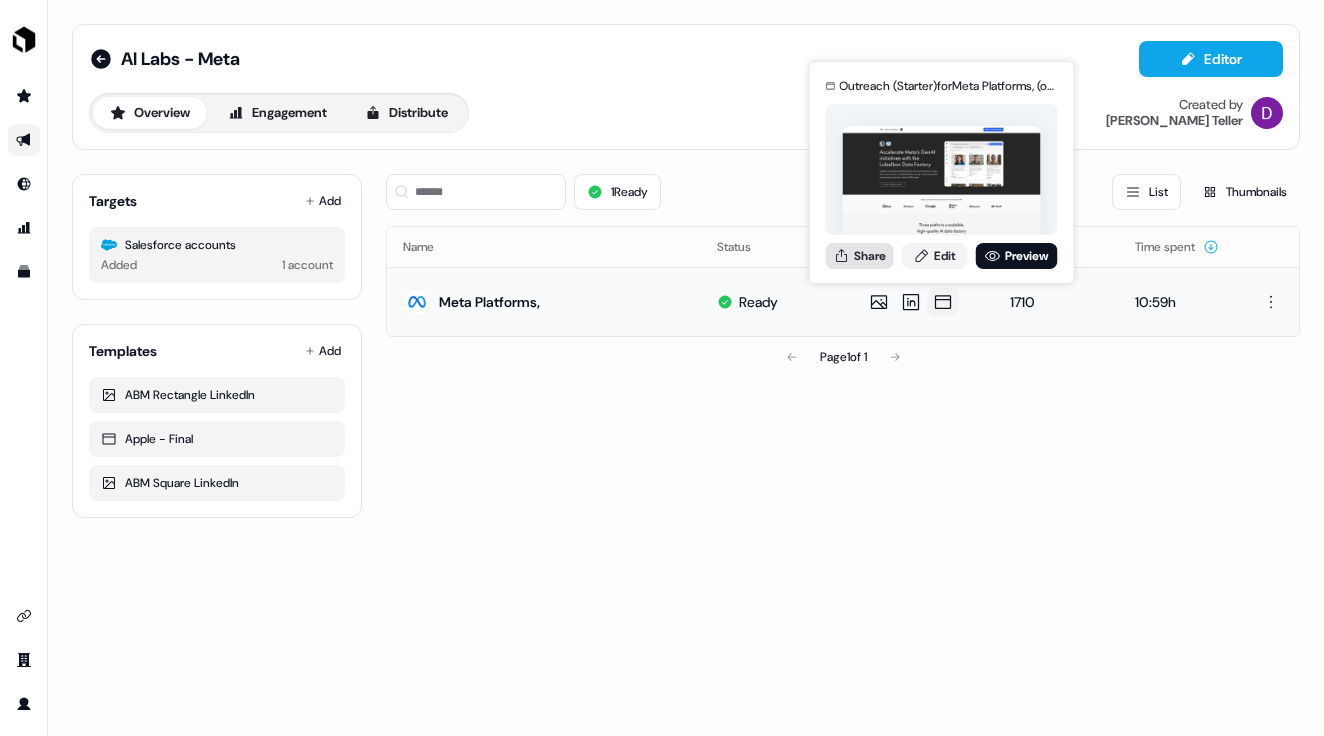 click on "Share" at bounding box center [860, 256] 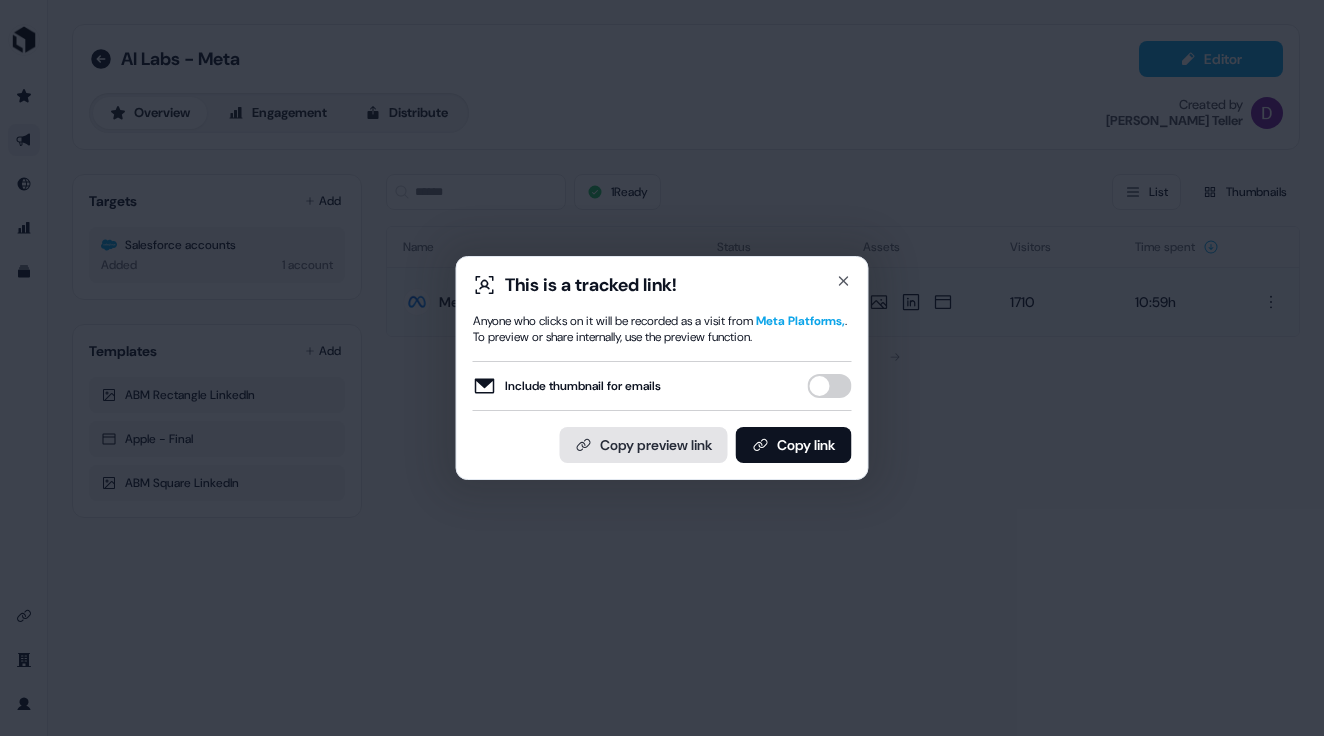 click on "Copy preview link" at bounding box center [644, 445] 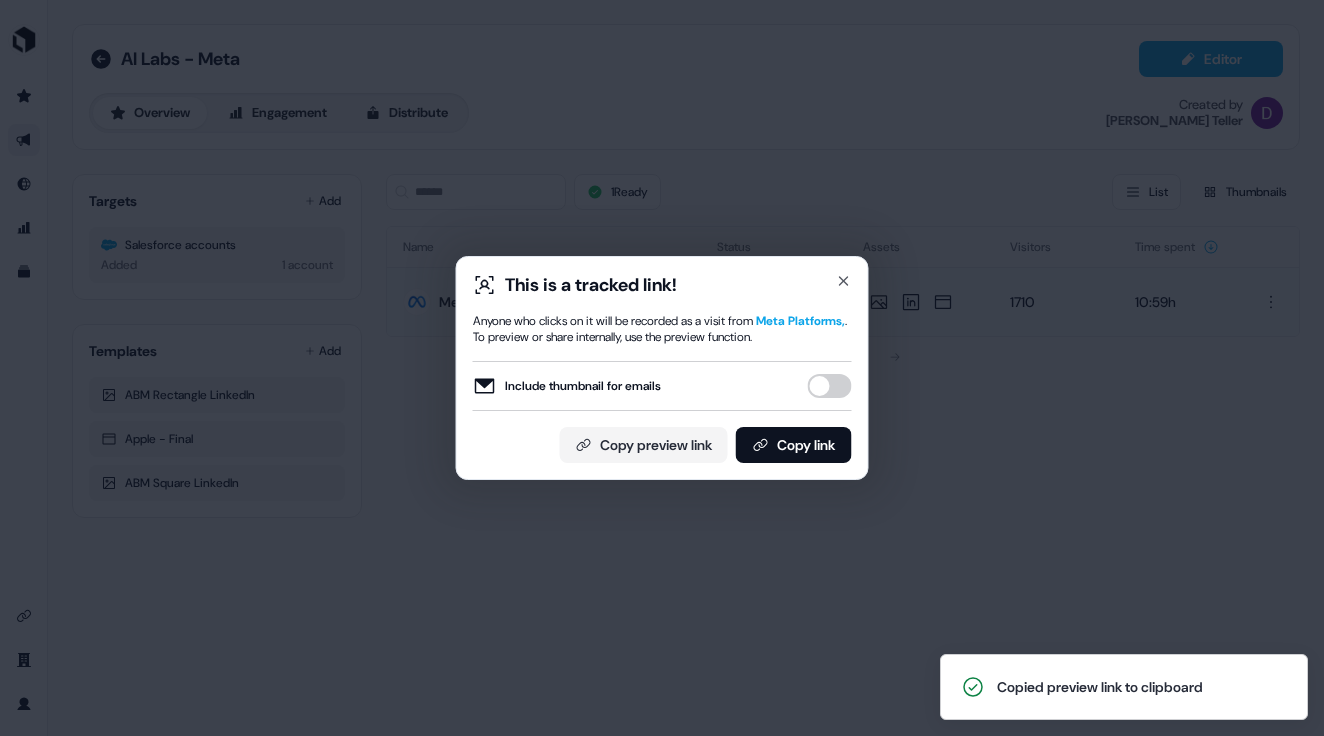 click on "This is a tracked link! Anyone who clicks on it will be recorded as a visit from   Meta Platforms, . To preview or share internally, use the preview function. Include thumbnail for emails Copy preview link Copy link" at bounding box center [662, 368] 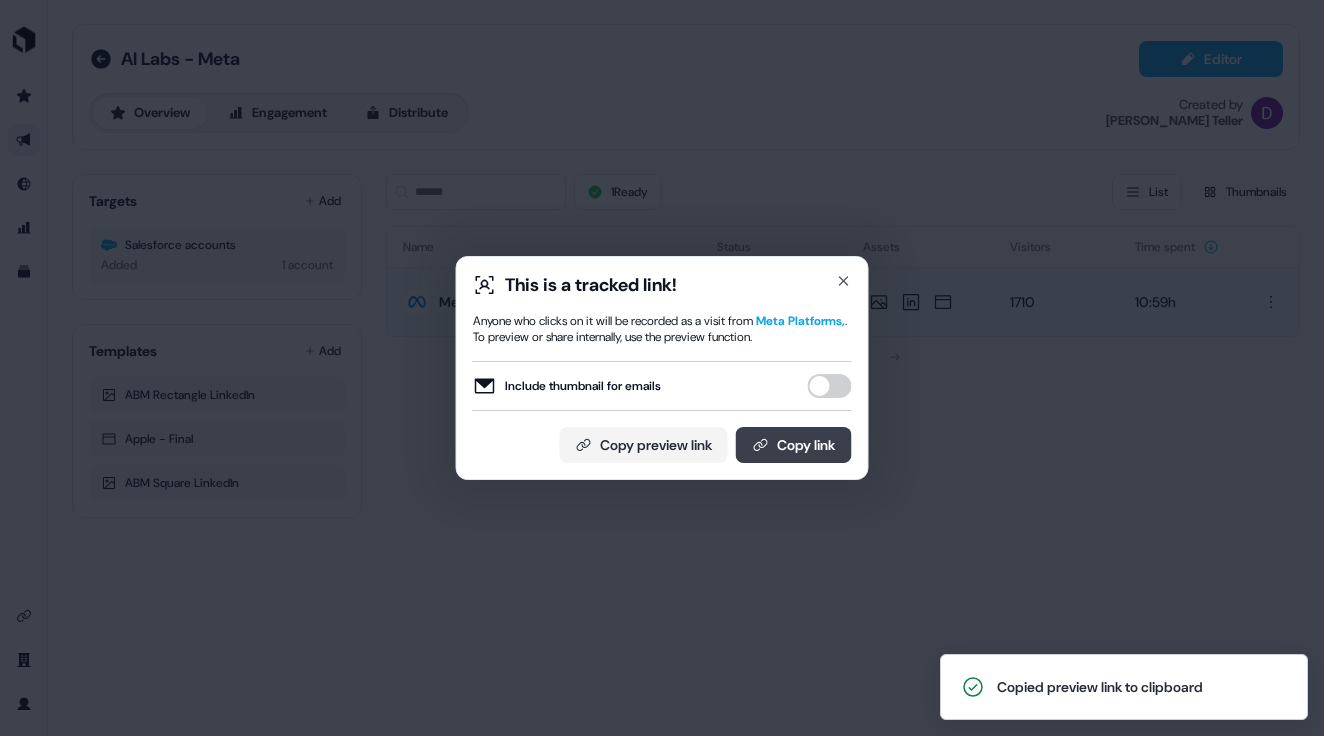 click on "Copy link" at bounding box center [794, 445] 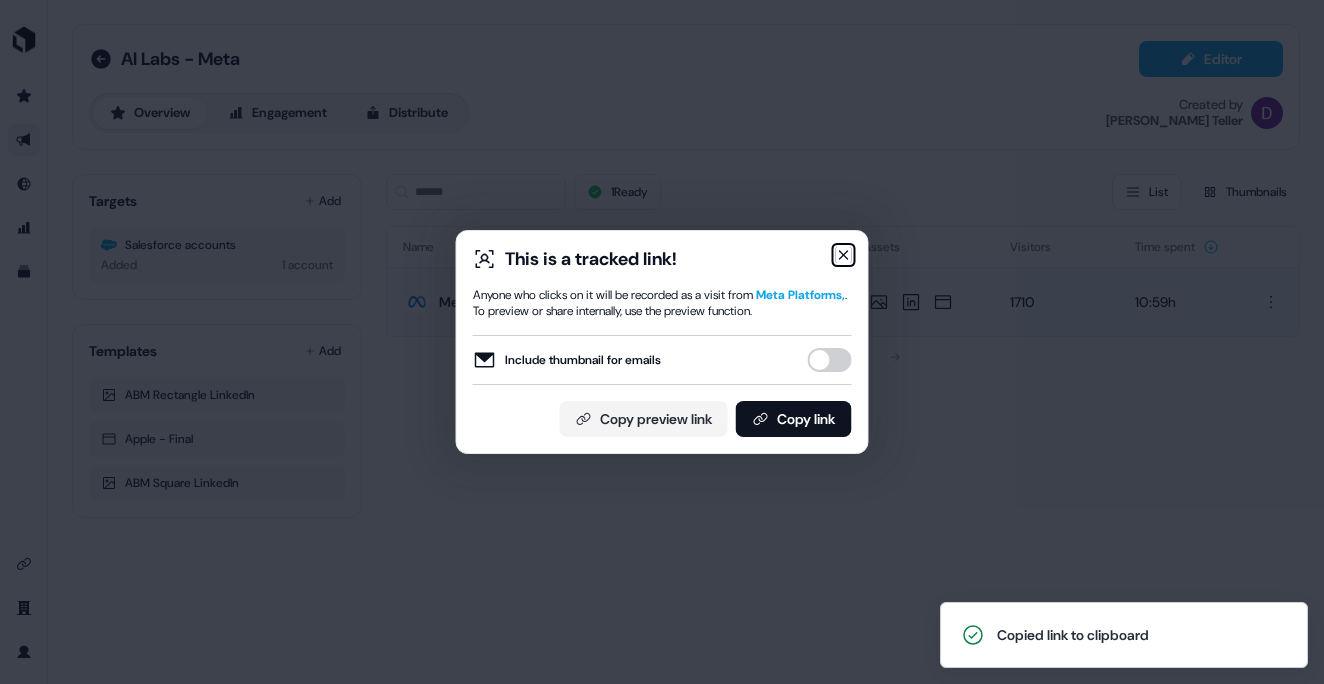 click 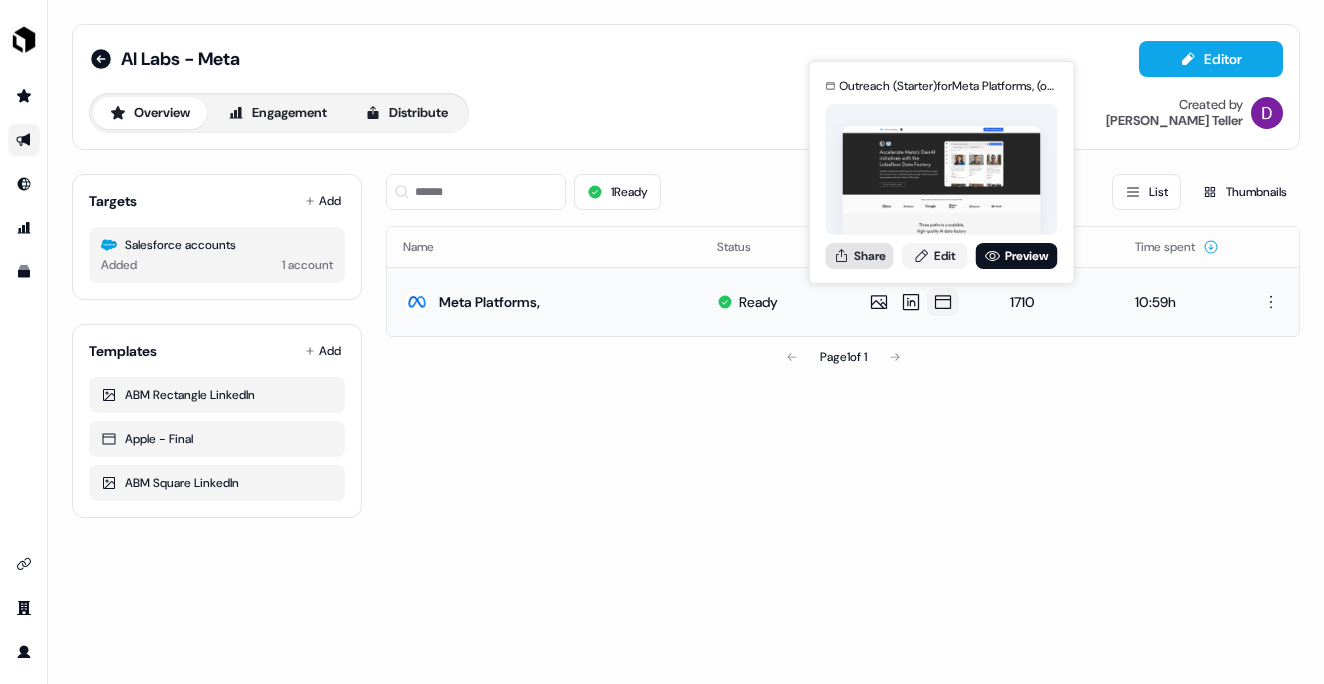click on "Share" at bounding box center (860, 256) 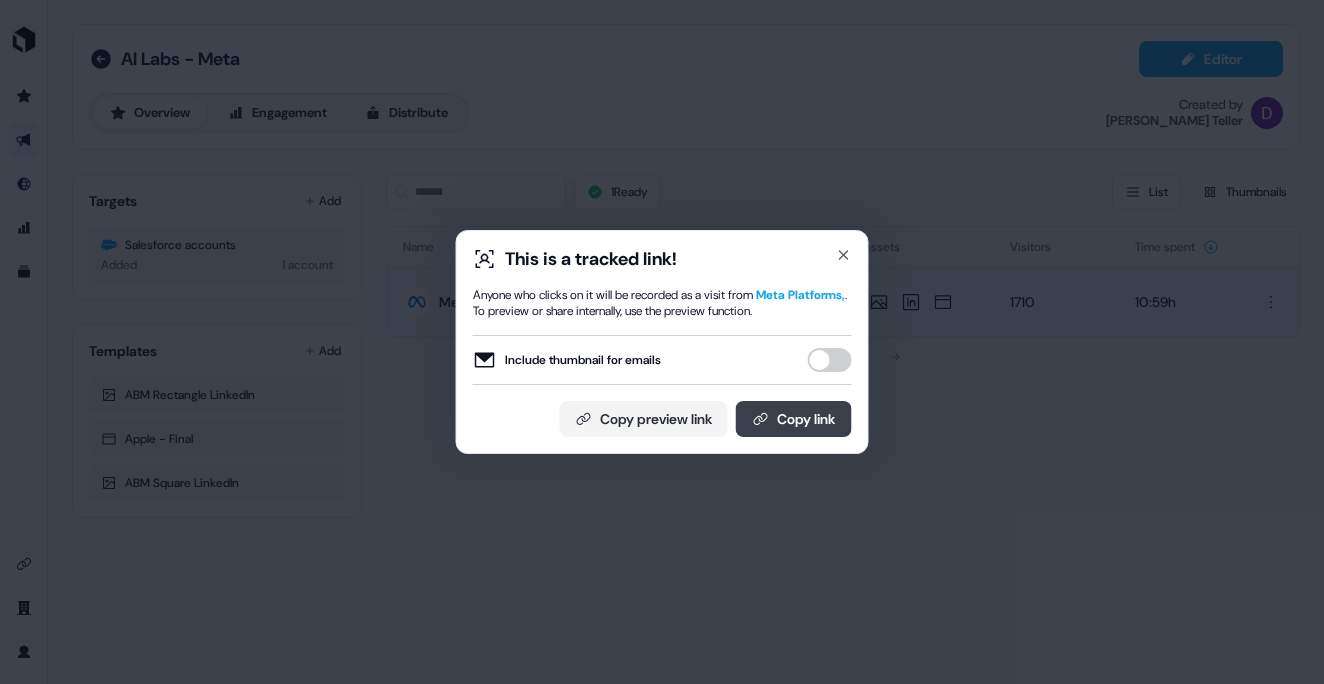 click on "Copy link" at bounding box center (794, 419) 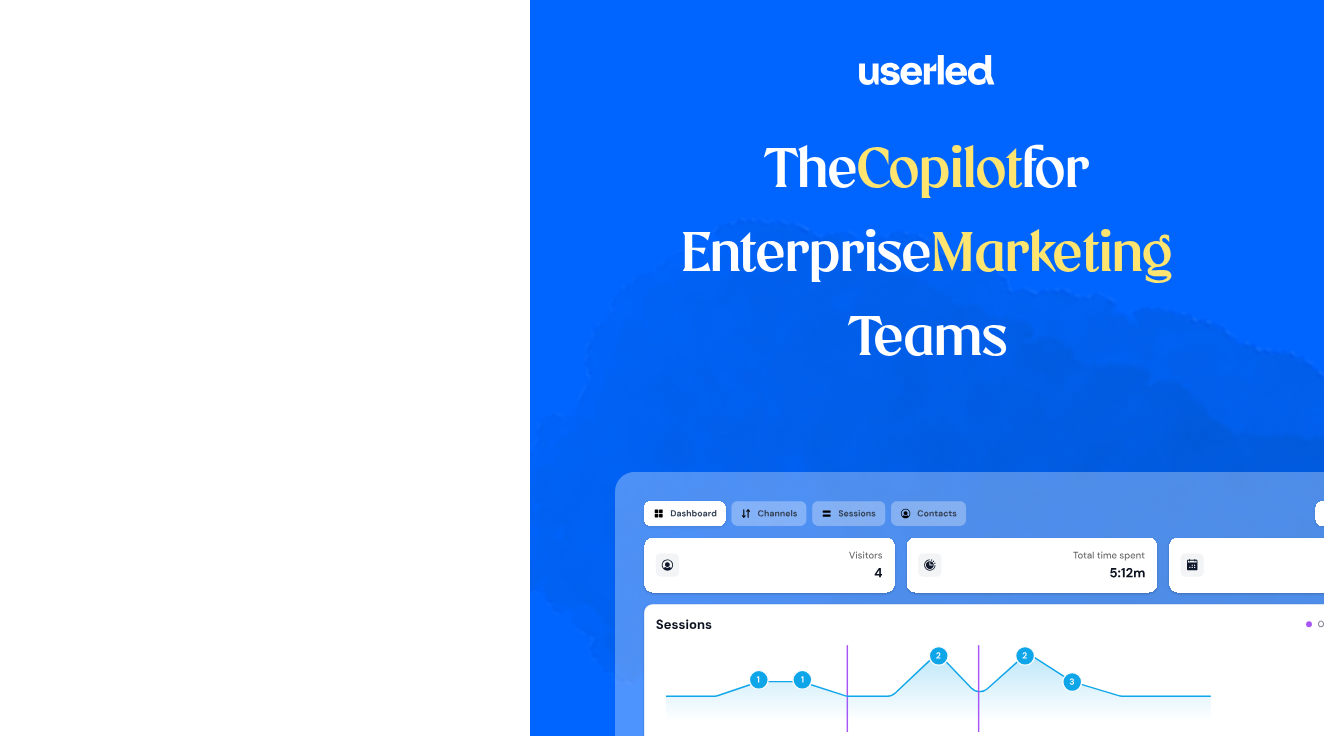 scroll, scrollTop: 0, scrollLeft: 0, axis: both 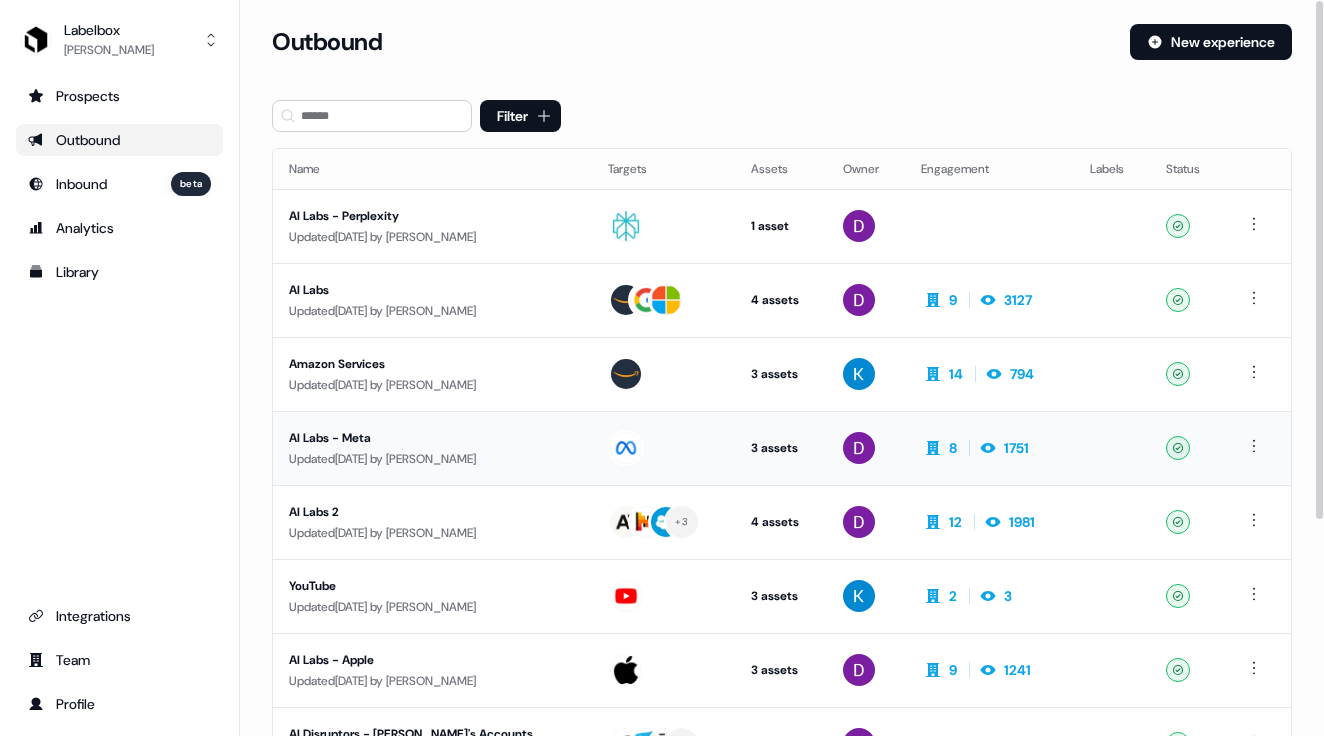 click on "AI Labs - Meta" at bounding box center (432, 438) 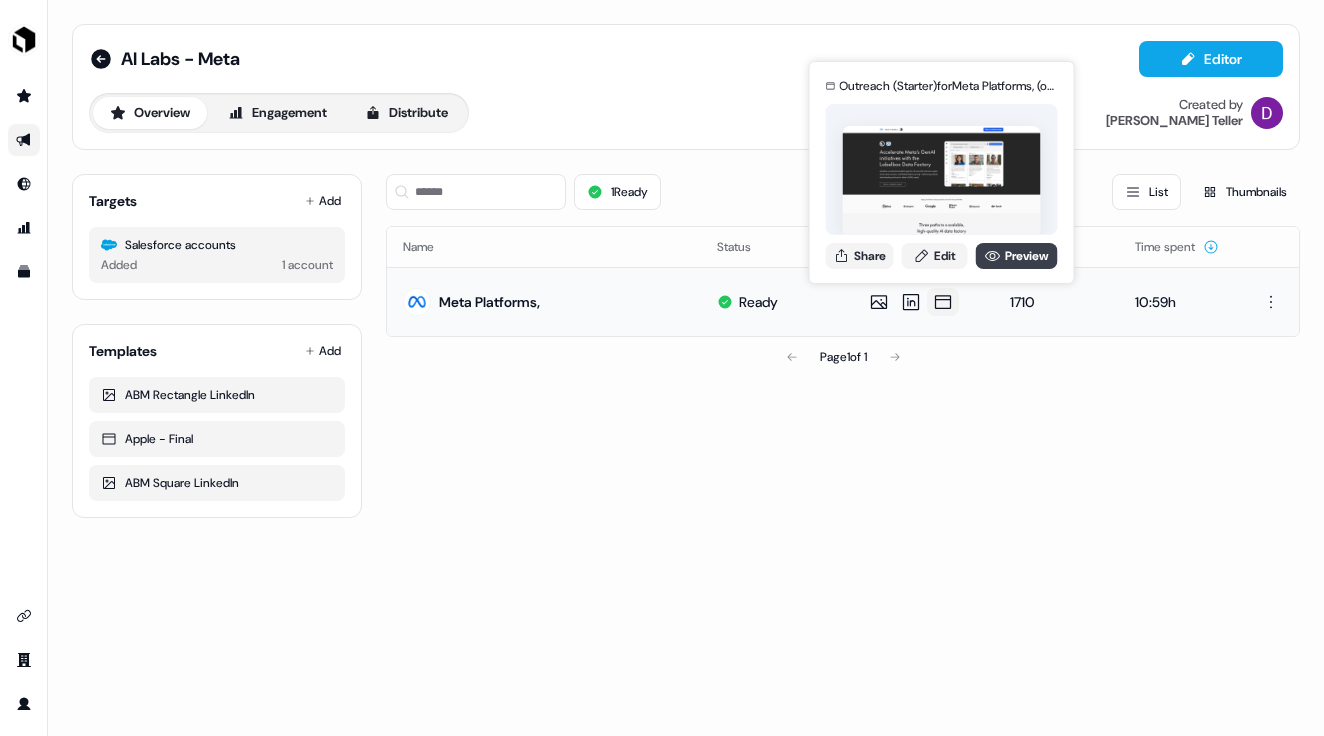 click on "Preview" at bounding box center [1017, 256] 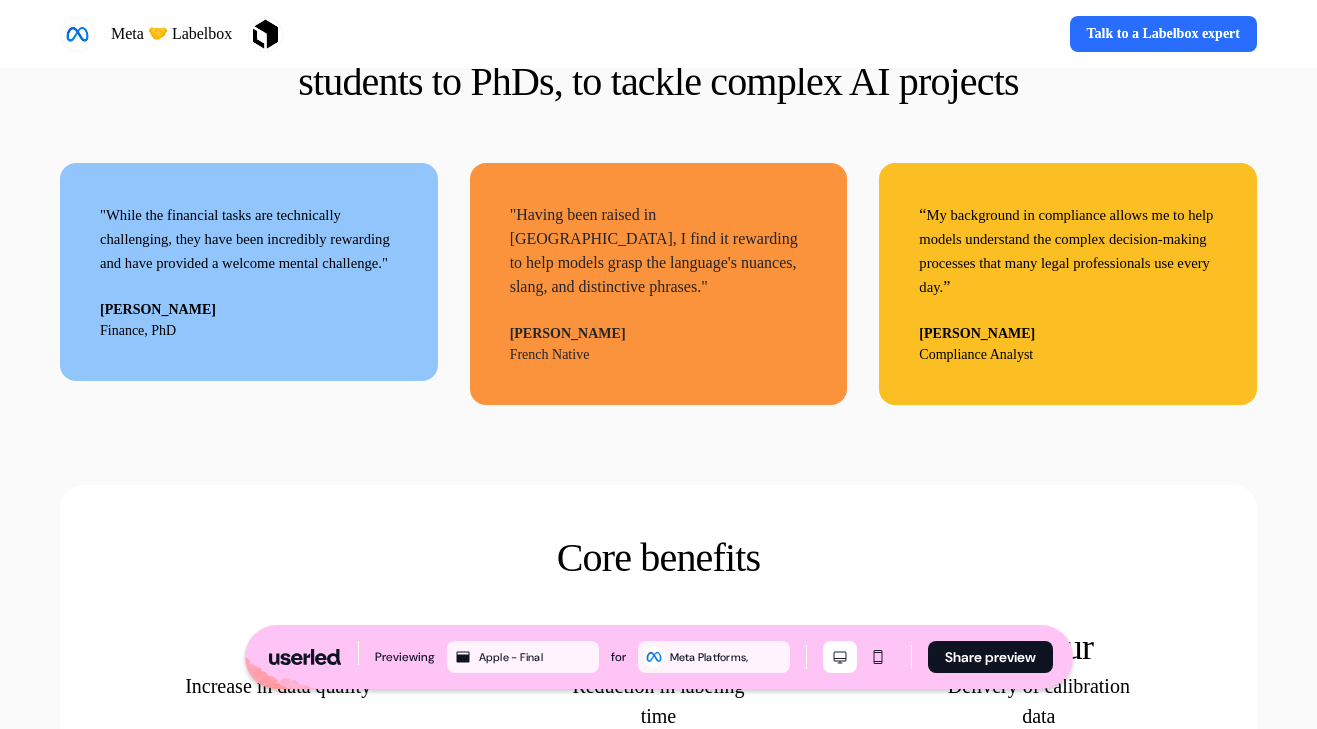 scroll, scrollTop: 4290, scrollLeft: 0, axis: vertical 